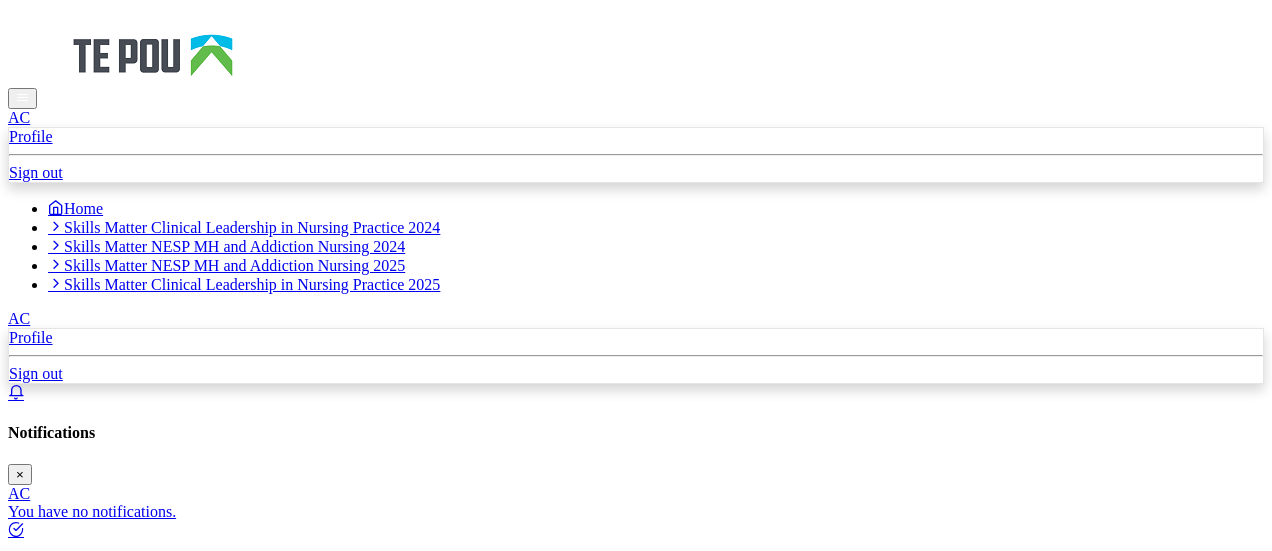 scroll, scrollTop: 0, scrollLeft: 0, axis: both 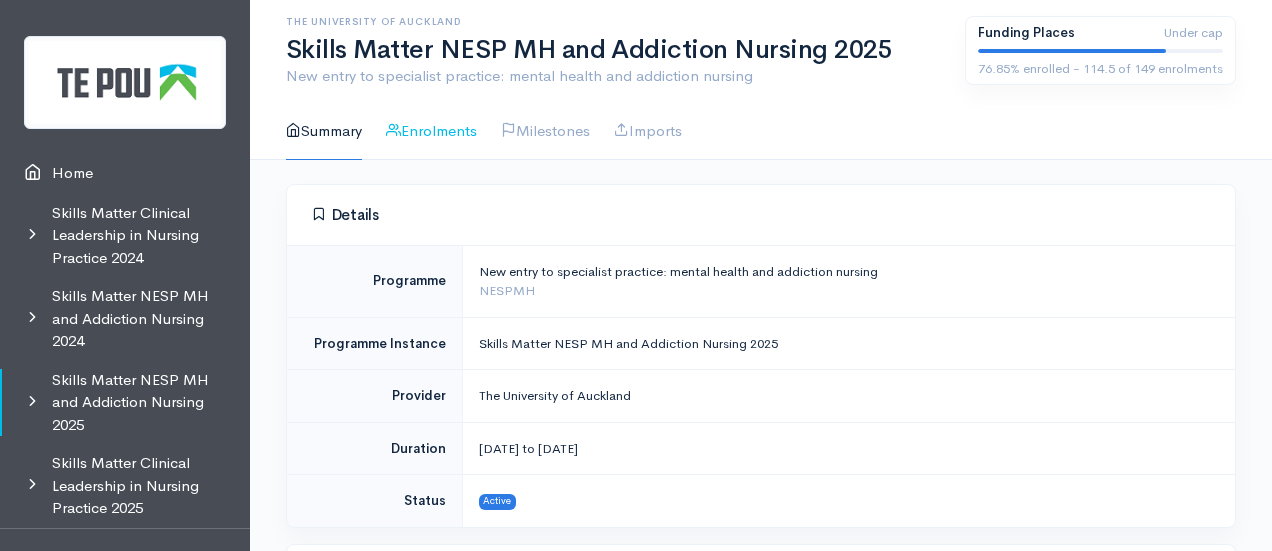click on "Enrolments" at bounding box center (431, 131) 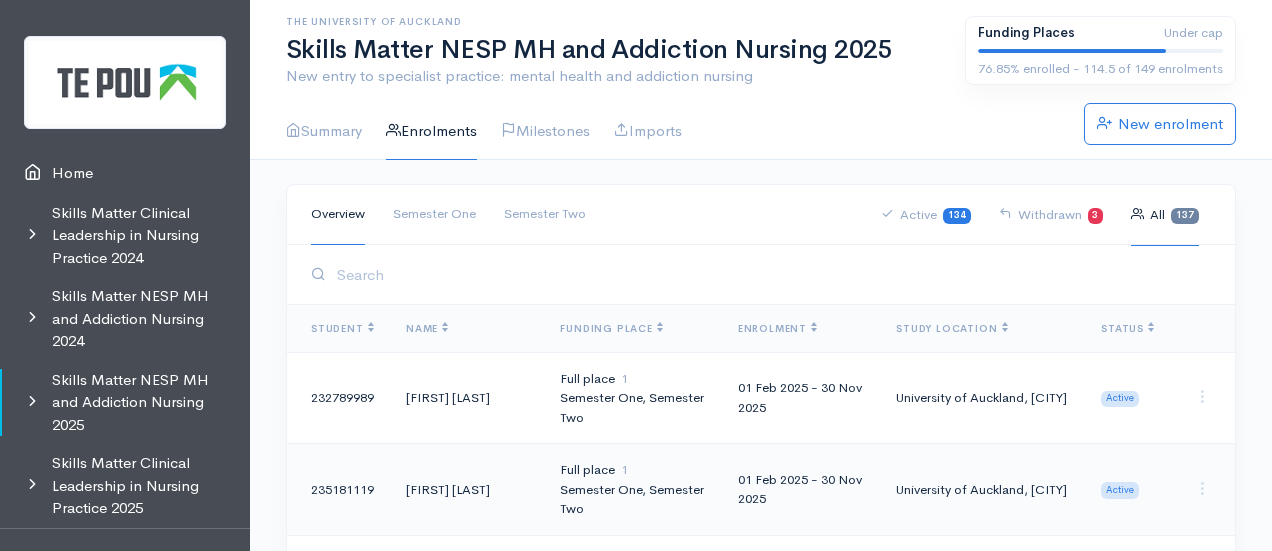 scroll, scrollTop: 0, scrollLeft: 0, axis: both 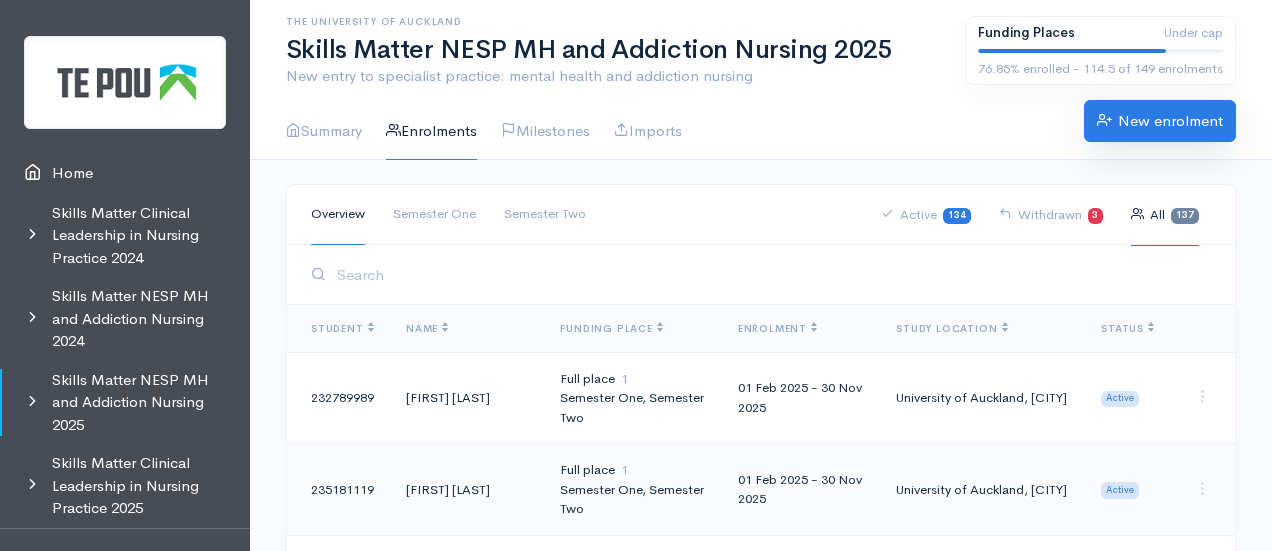click on "New enrolment" at bounding box center (1160, 121) 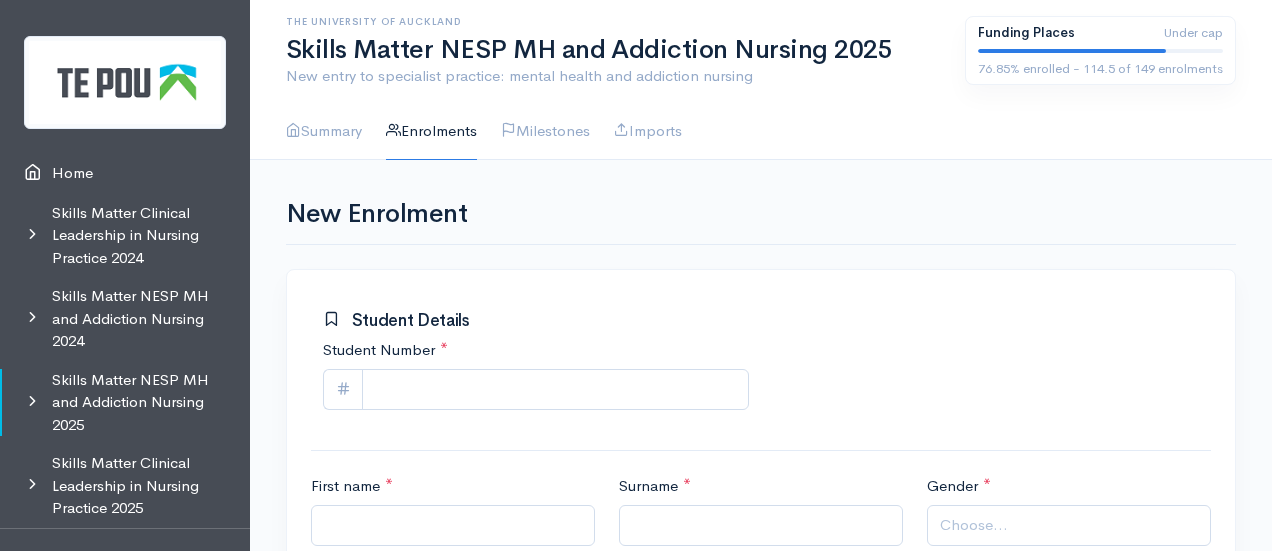 scroll, scrollTop: 0, scrollLeft: 0, axis: both 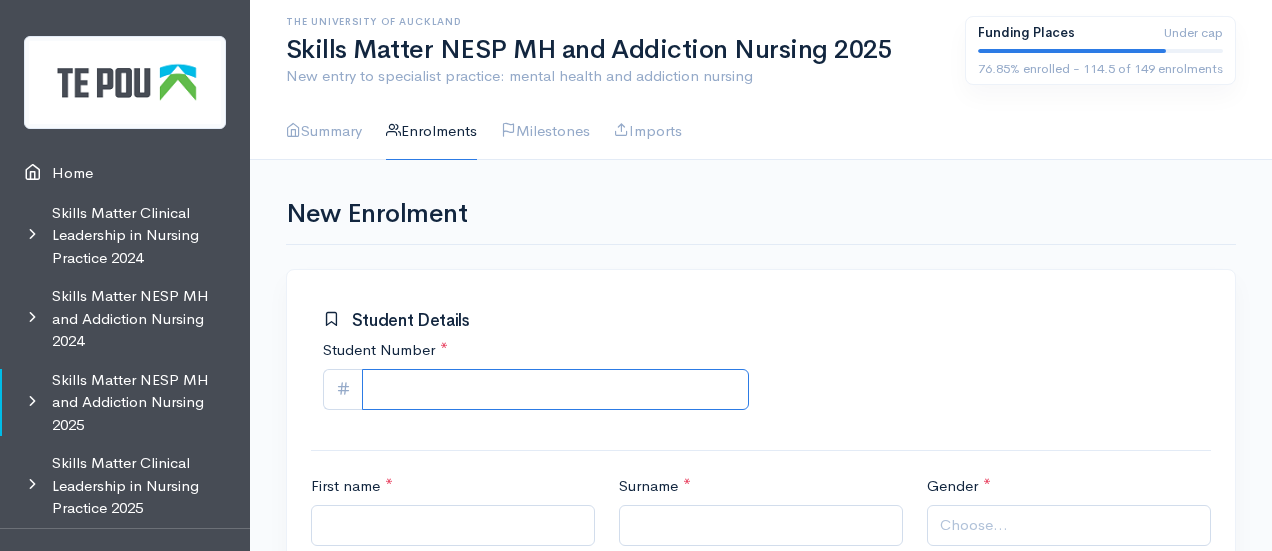 click on "Student Number *" at bounding box center [555, 389] 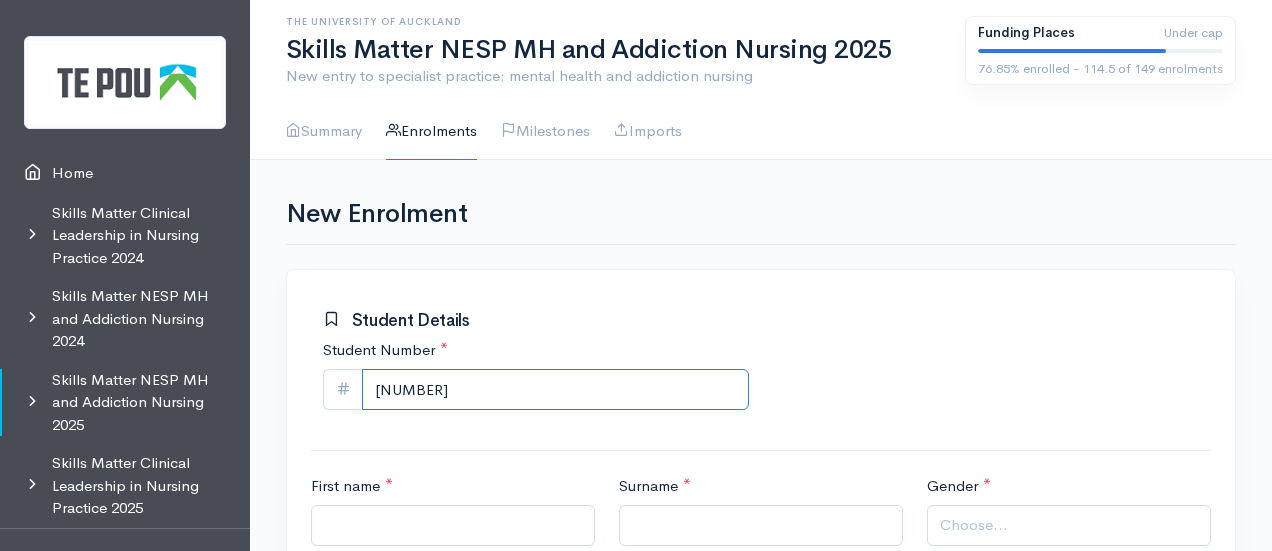 type on "[NUMBER]" 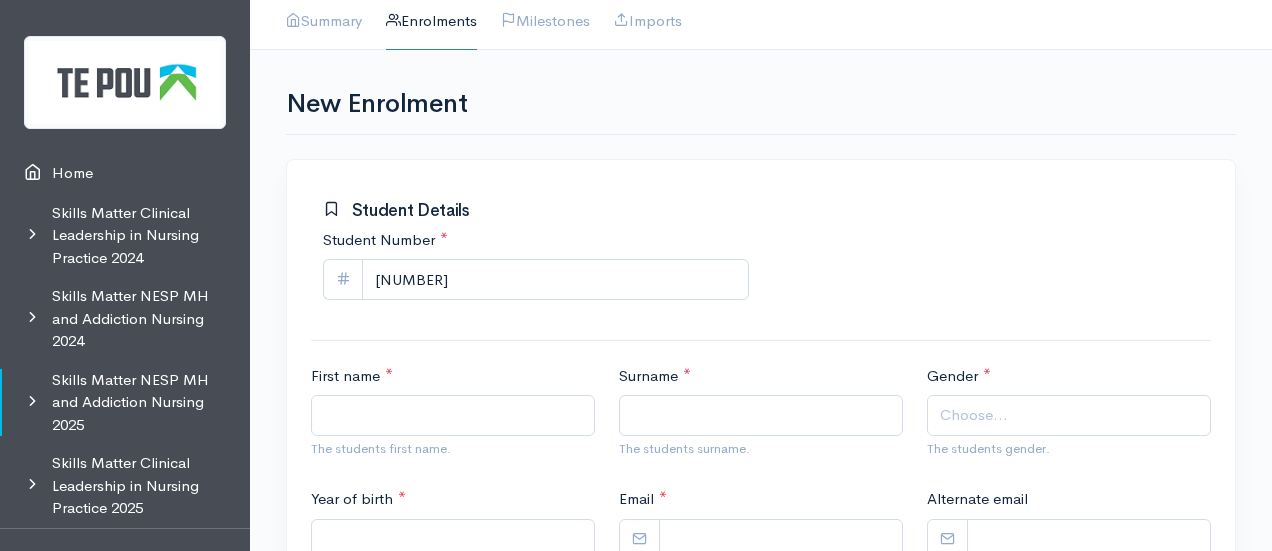 click on "The students first name." at bounding box center [453, 449] 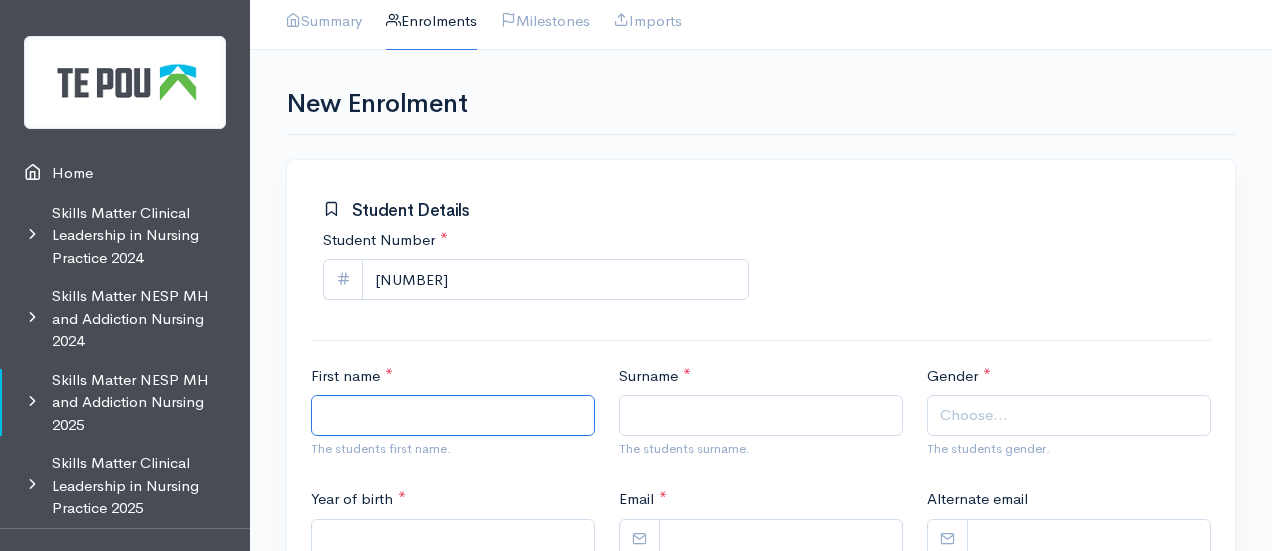 click on "First name *" at bounding box center [453, 415] 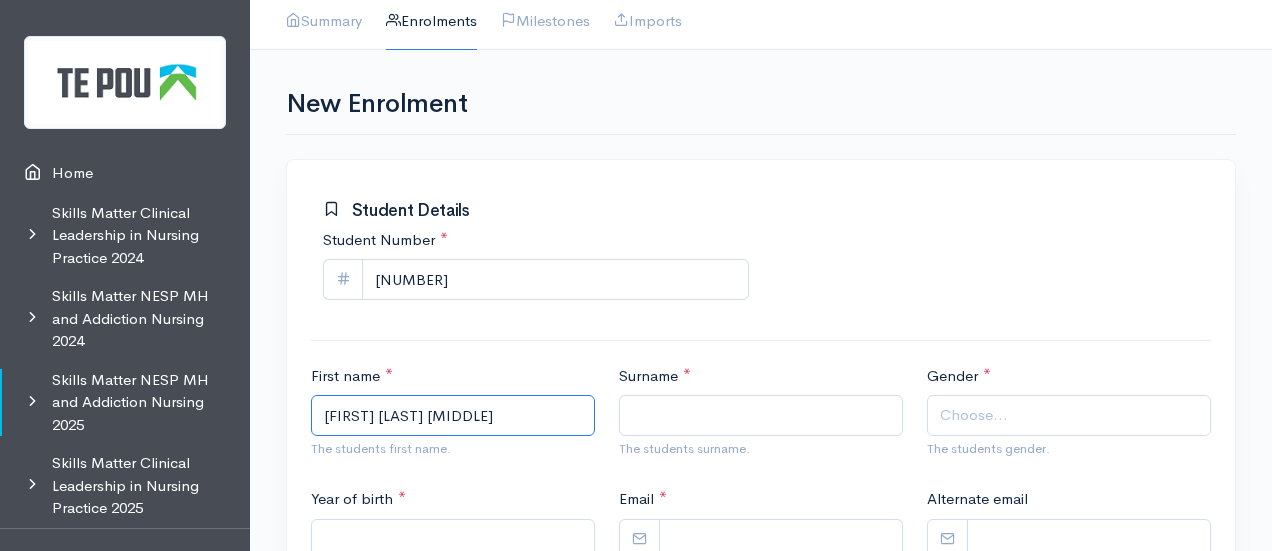 type on "Jia Lin Karen" 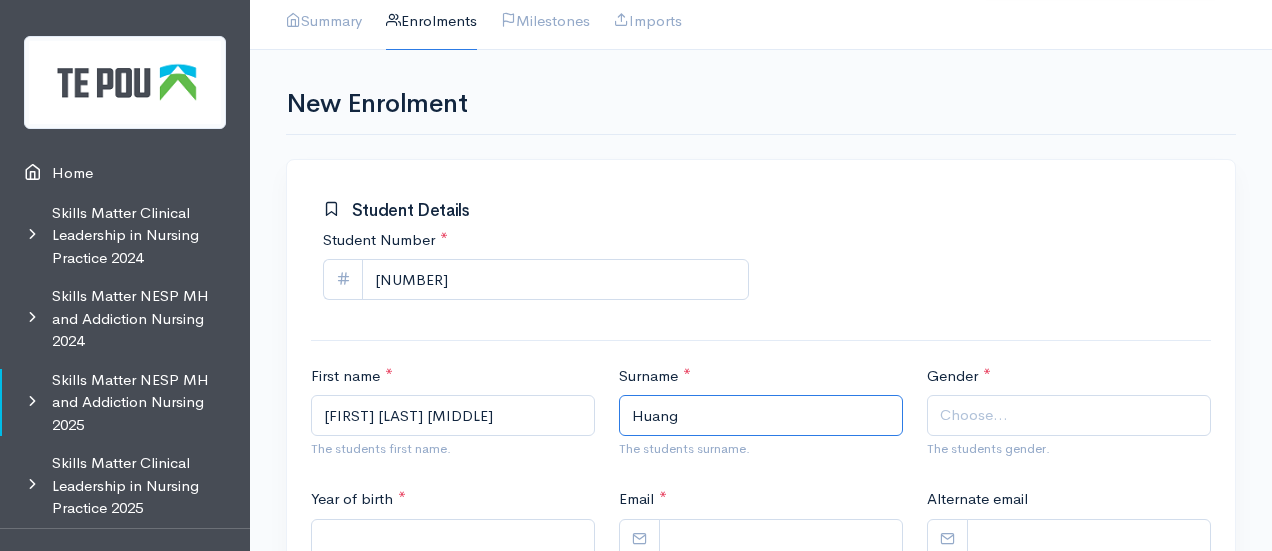 type on "Huang" 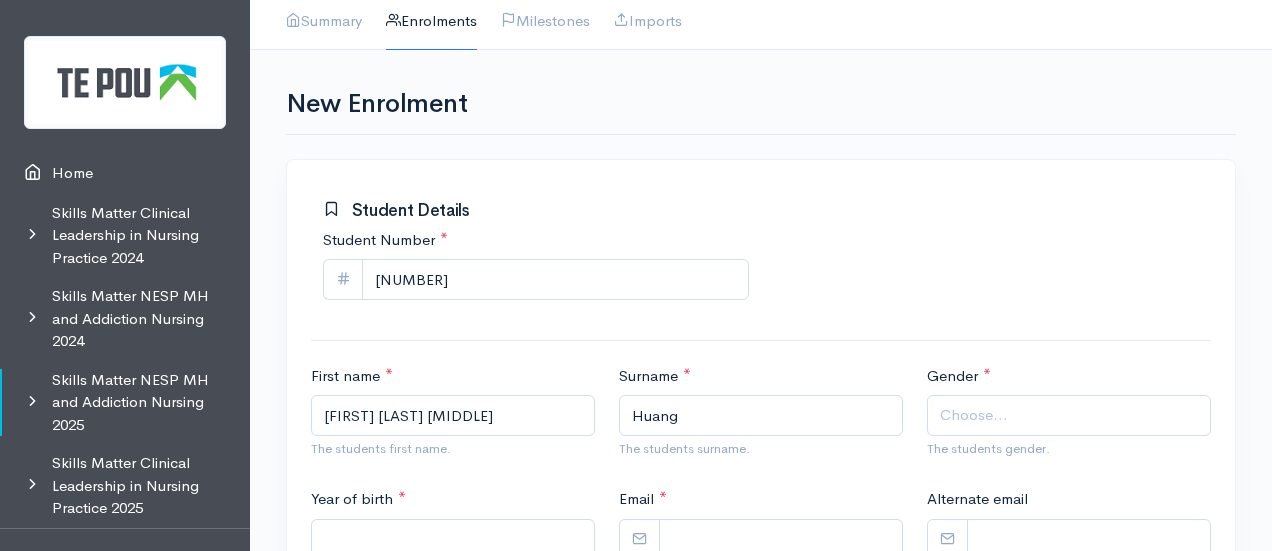click on "Choose..." at bounding box center (974, 415) 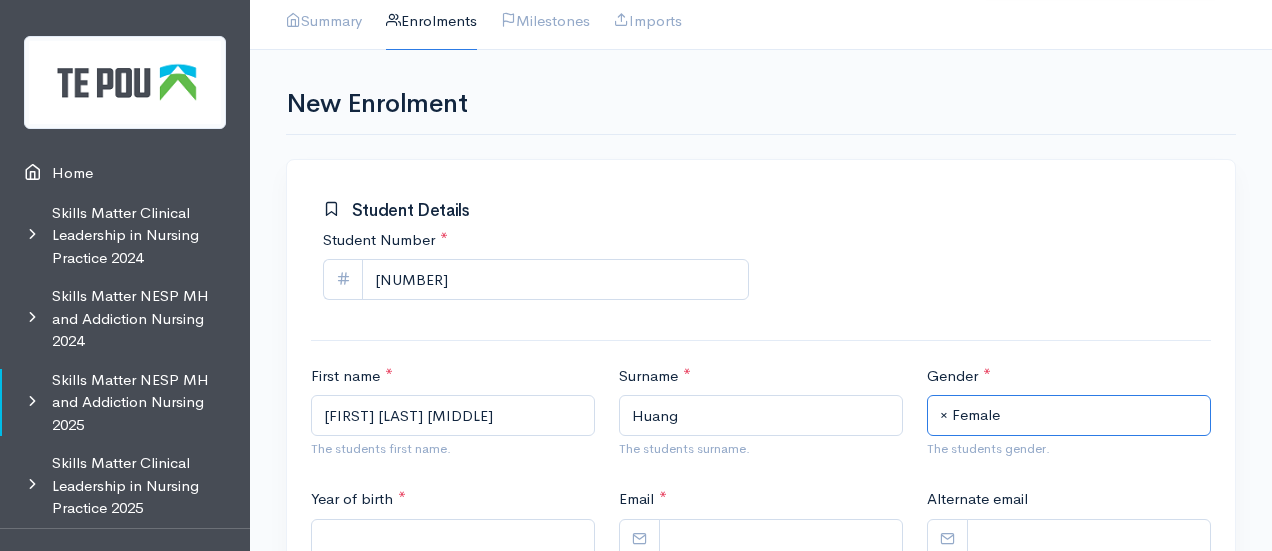 scroll, scrollTop: 373, scrollLeft: 0, axis: vertical 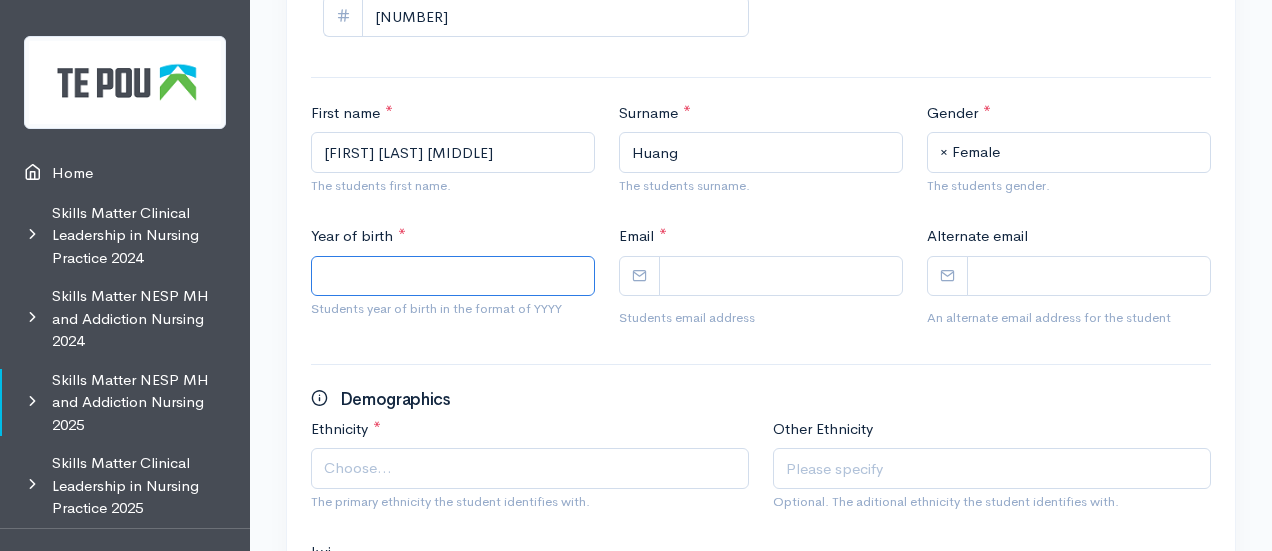 click on "Year of birth *" at bounding box center [453, 276] 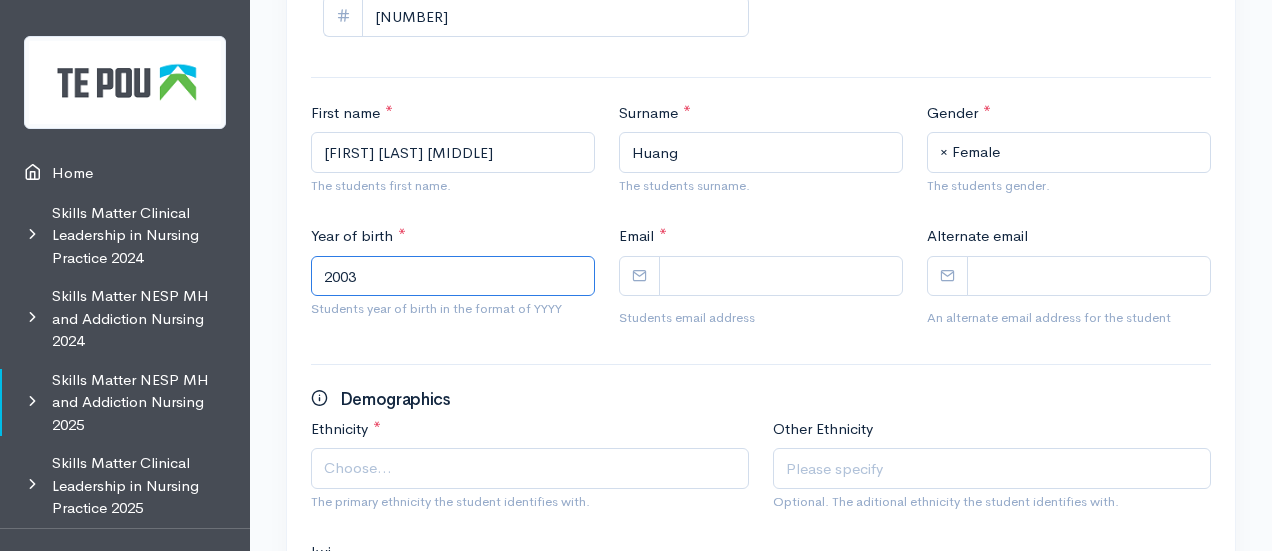 type on "2003" 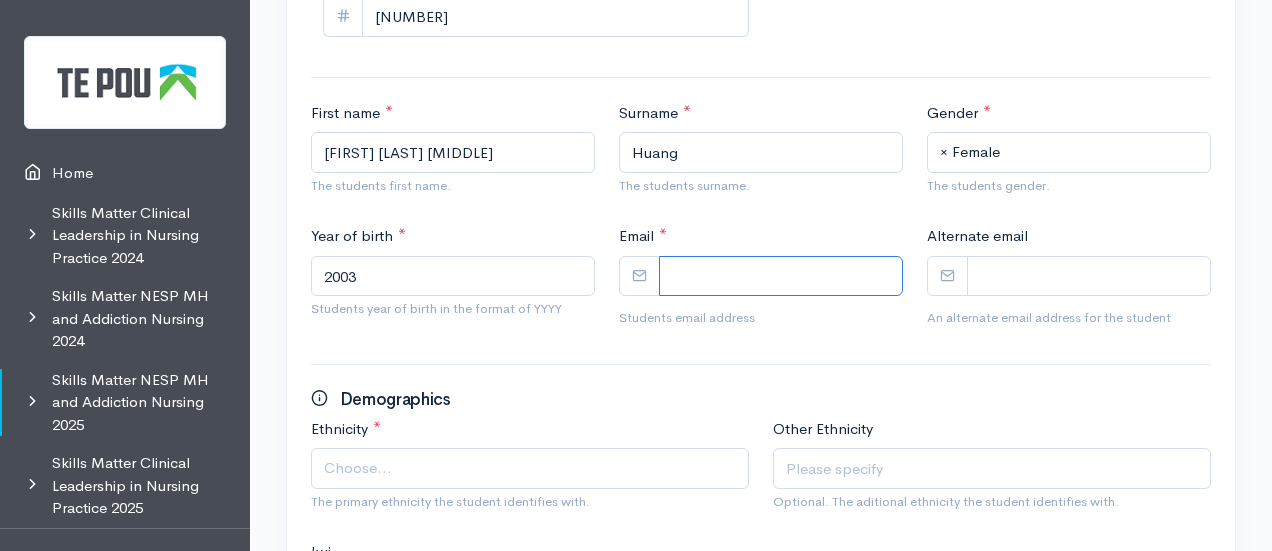 click on "Email *" at bounding box center (781, 276) 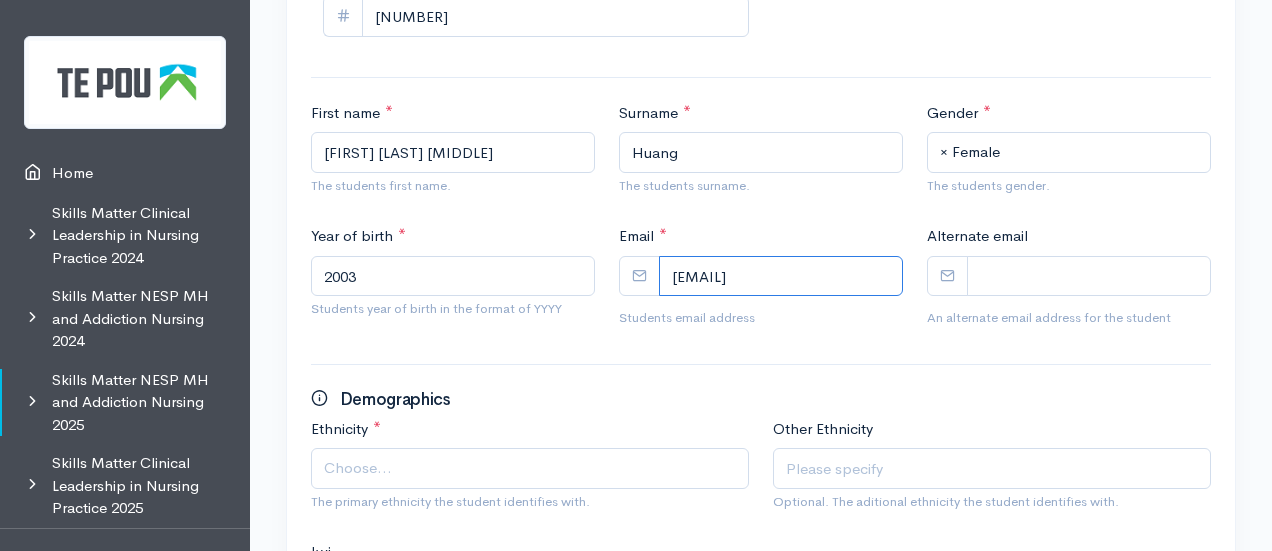 scroll, scrollTop: 567, scrollLeft: 0, axis: vertical 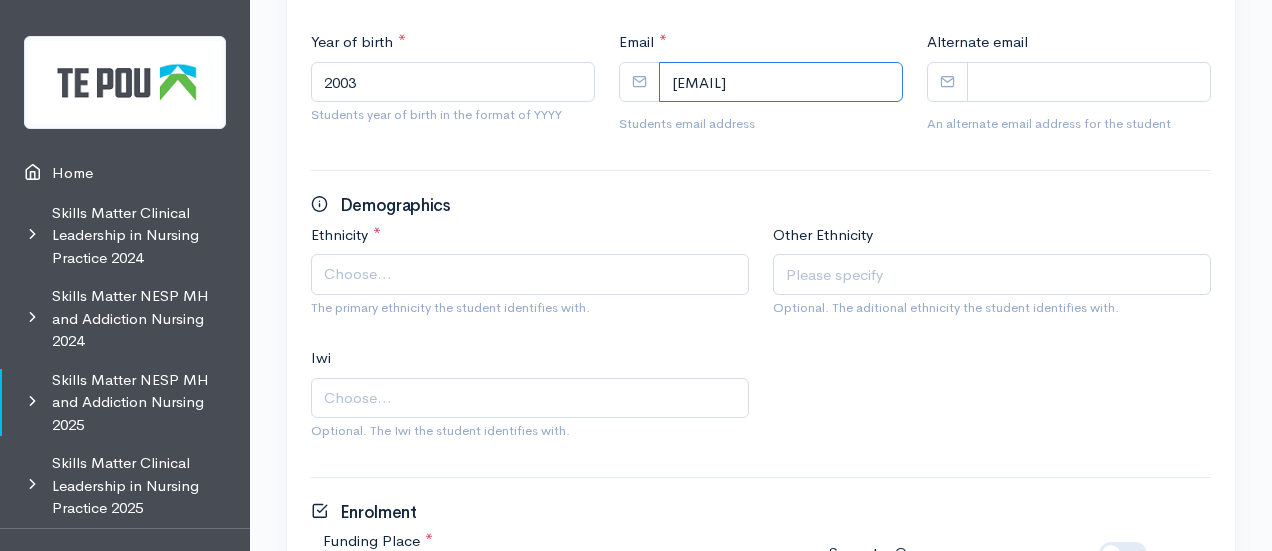 type on "karenhuang326@gmail.com" 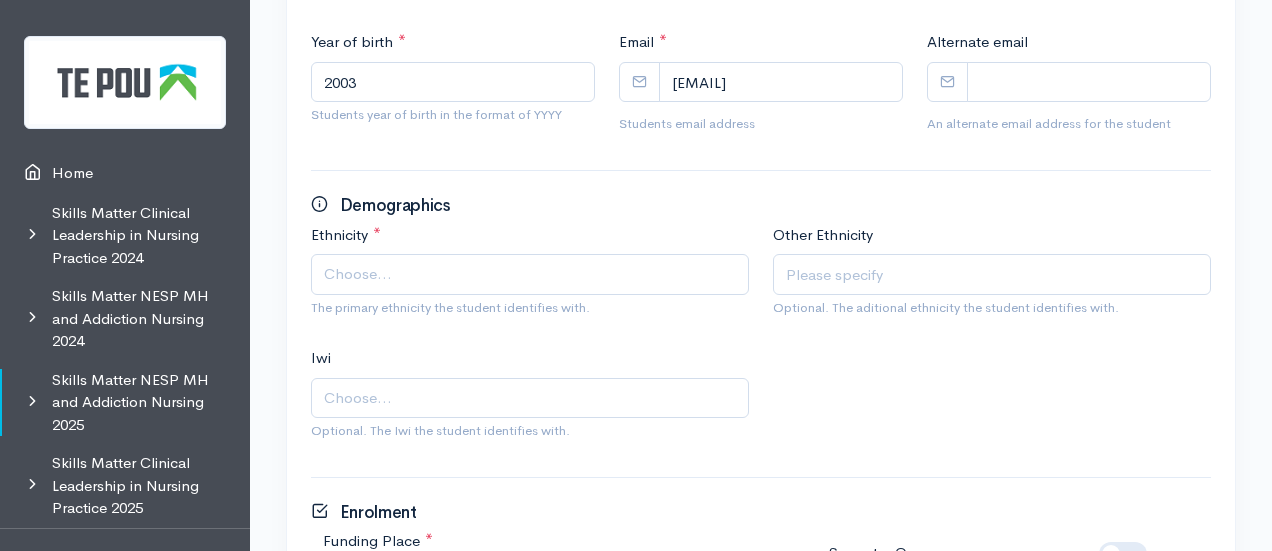 click on "Ethnicity *
Māori
Pacific
Asian
New Zealand European
Other
Choose...
The primary ethnicity the student identifies with." at bounding box center (530, 275) 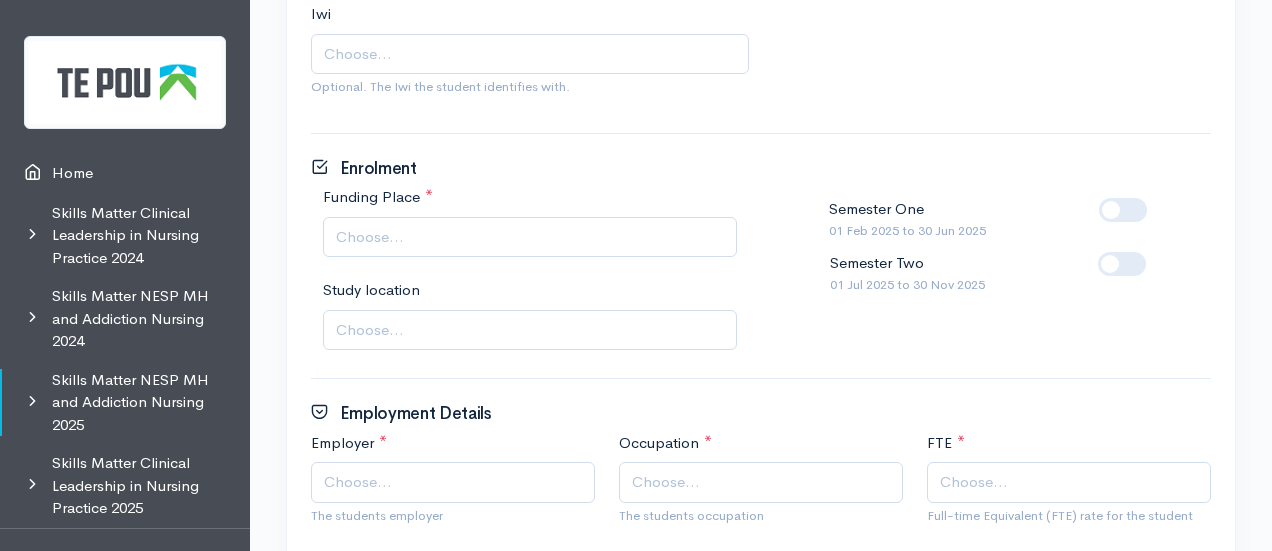 scroll, scrollTop: 982, scrollLeft: 0, axis: vertical 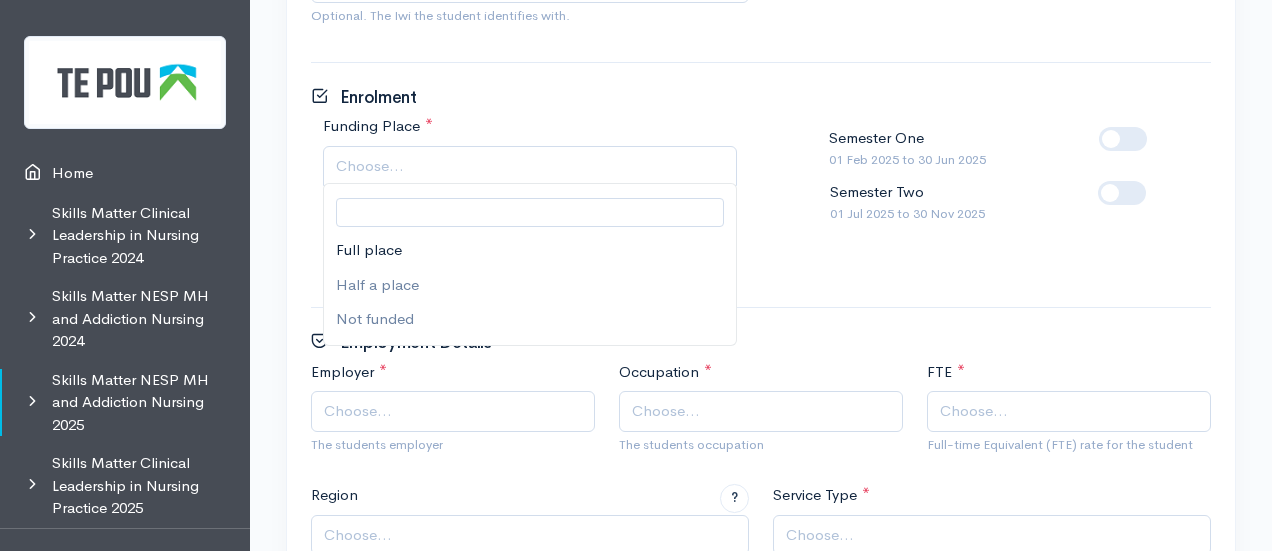 click on "Choose..." at bounding box center (532, 166) 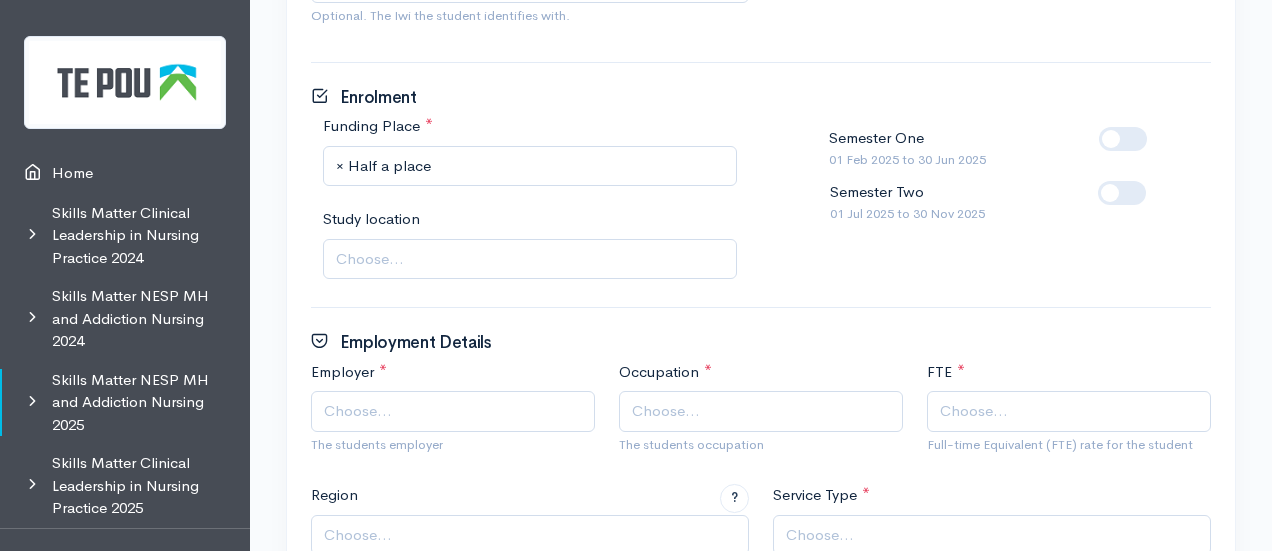 drag, startPoint x: 1116, startPoint y: 184, endPoint x: 1133, endPoint y: 199, distance: 22.671568 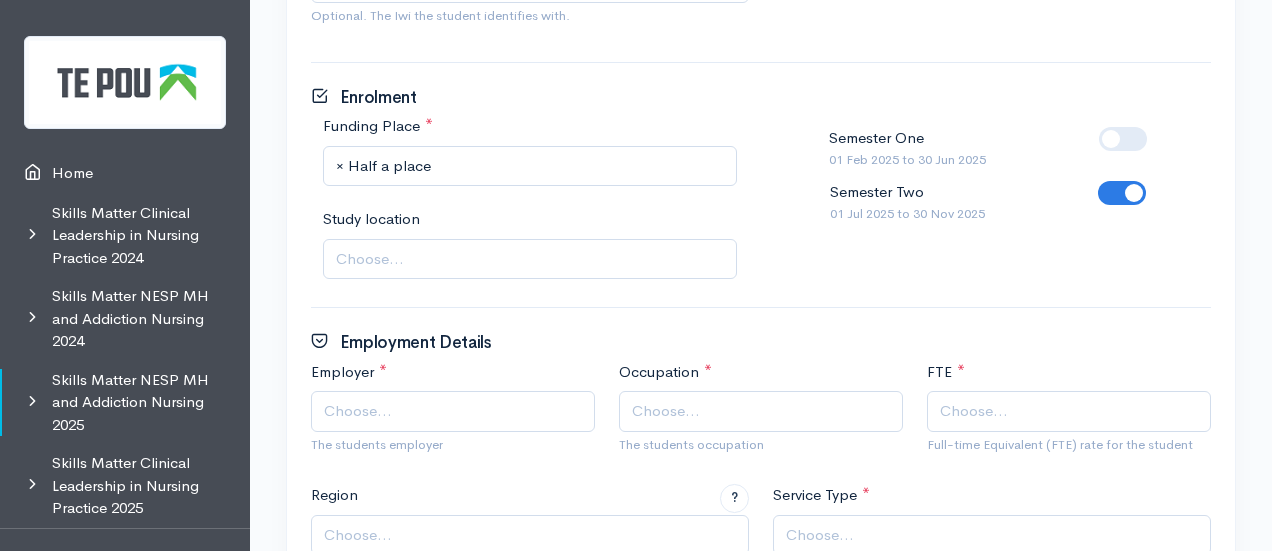 click on "Choose..." at bounding box center [532, 259] 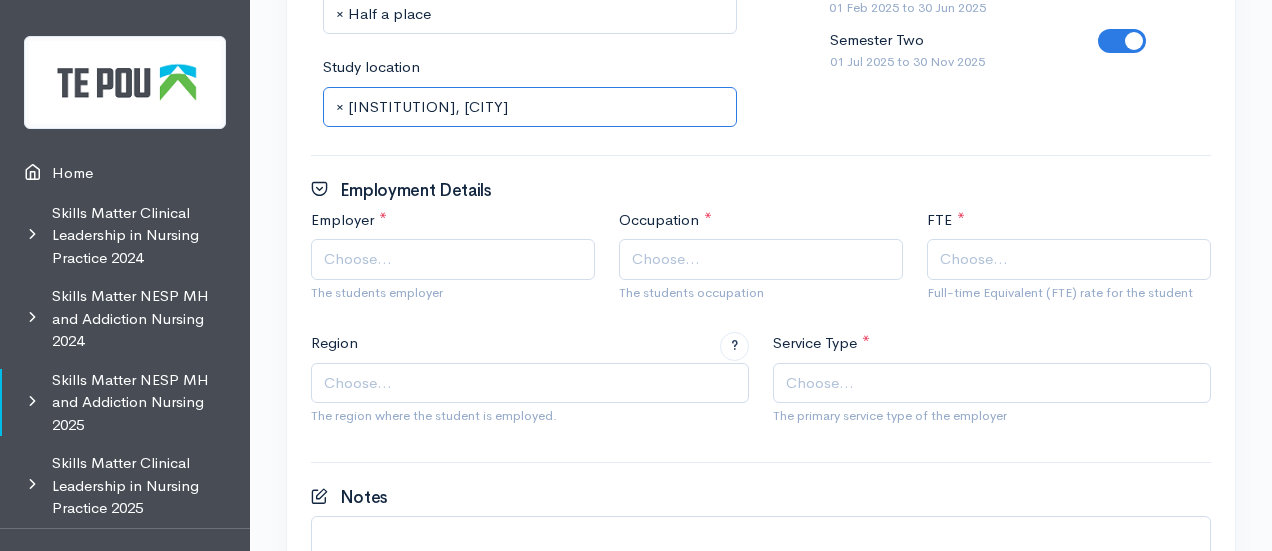 scroll, scrollTop: 1135, scrollLeft: 0, axis: vertical 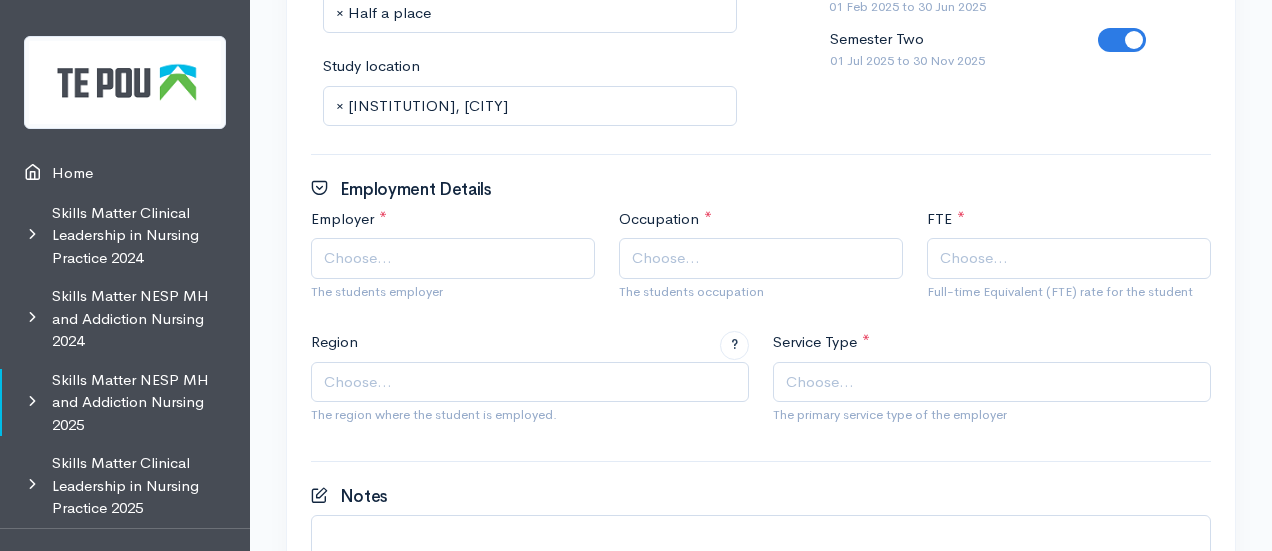 click on "Choose..." at bounding box center [455, 258] 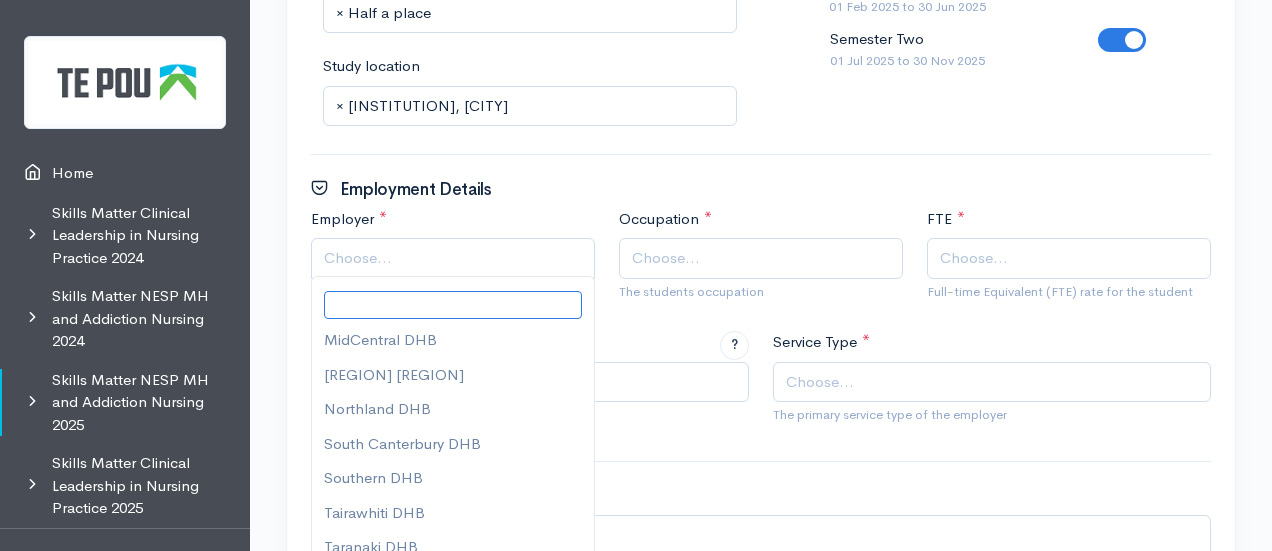 scroll, scrollTop: 334, scrollLeft: 0, axis: vertical 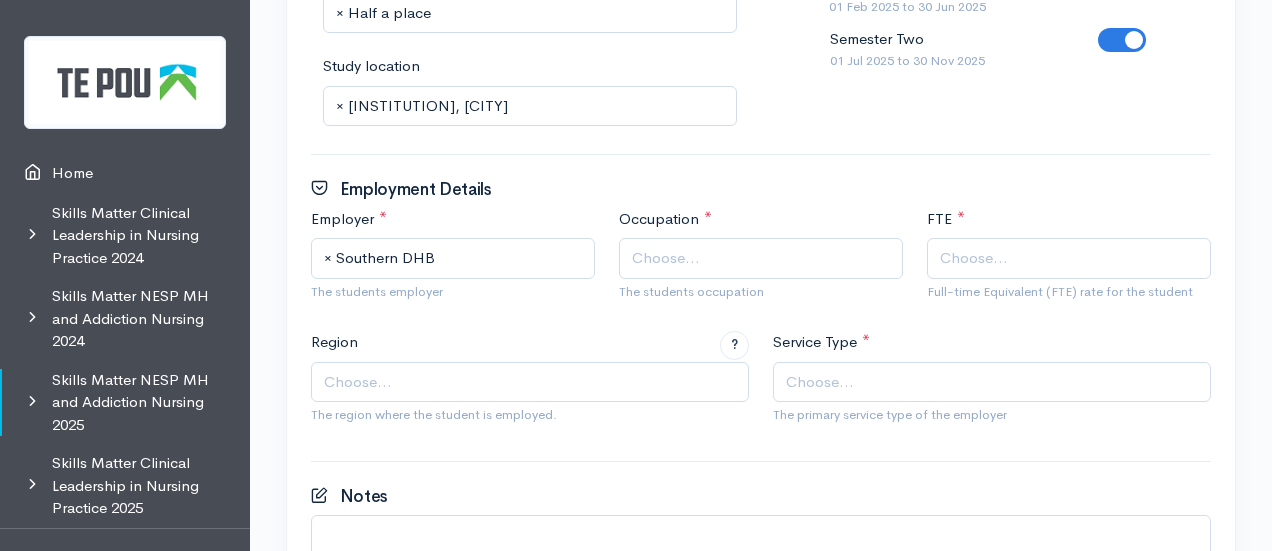 click on "Choose..." at bounding box center (761, 258) 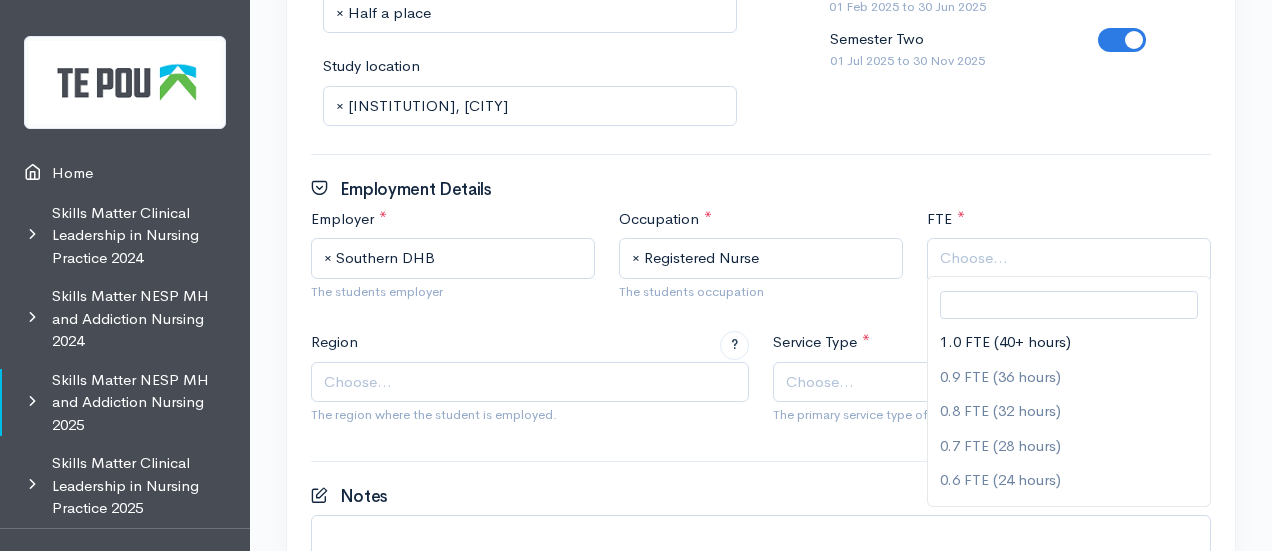 click on "Choose..." at bounding box center (1069, 258) 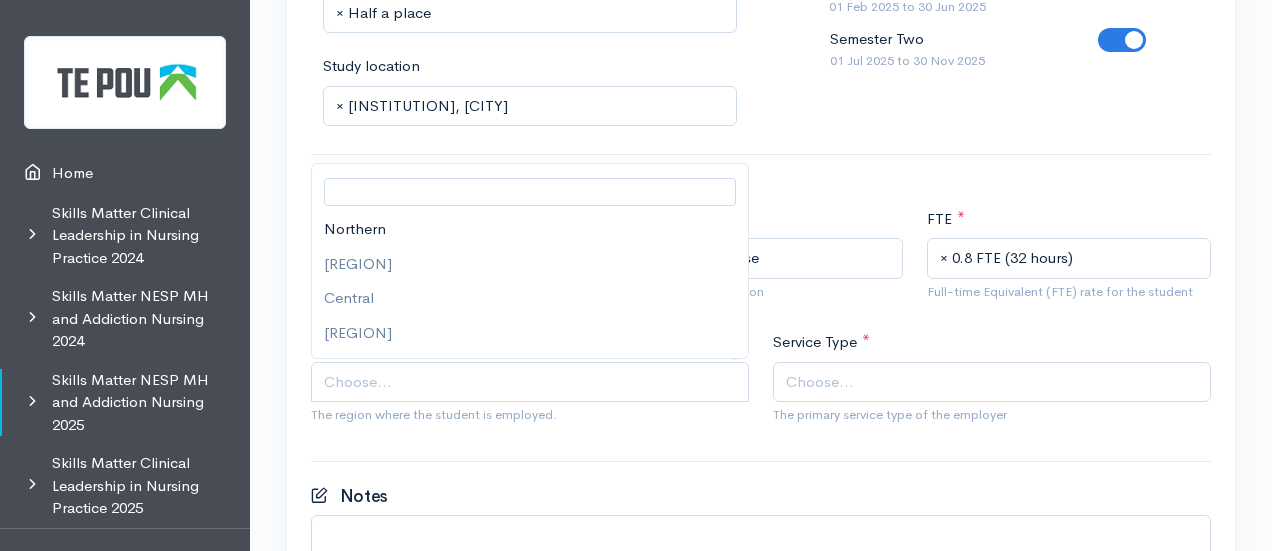 click on "Choose..." at bounding box center (532, 382) 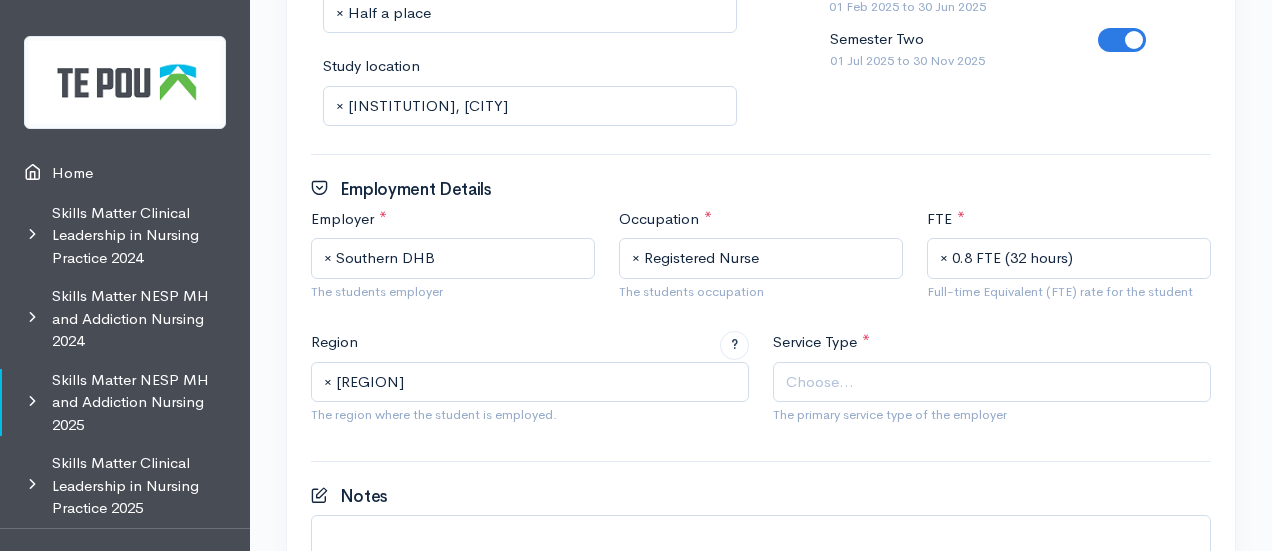 click on "Choose..." at bounding box center [994, 382] 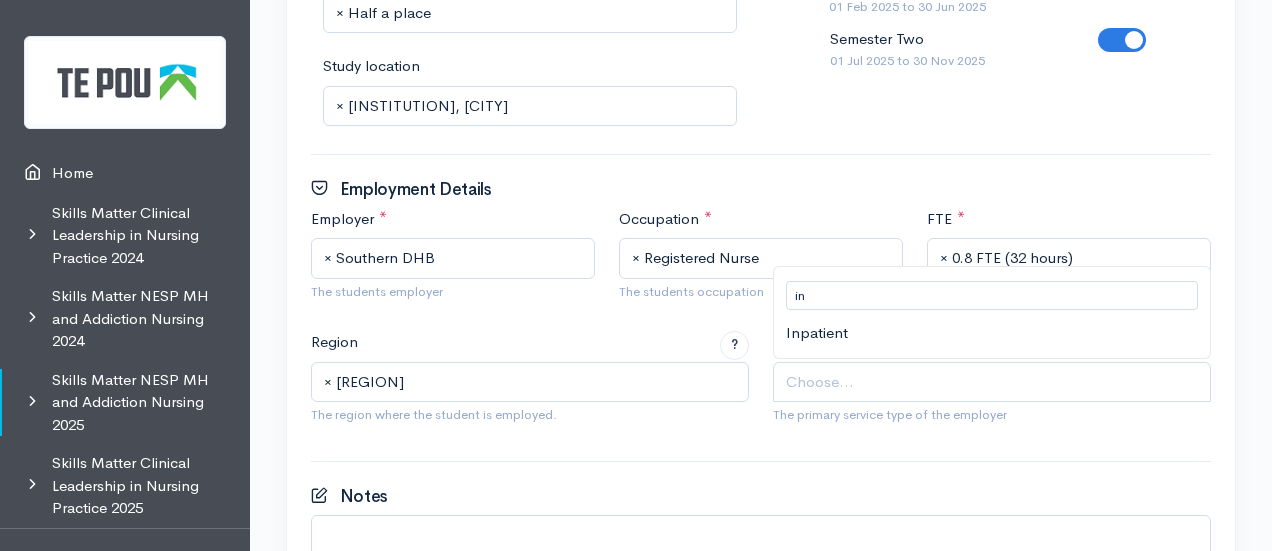 type on "in" 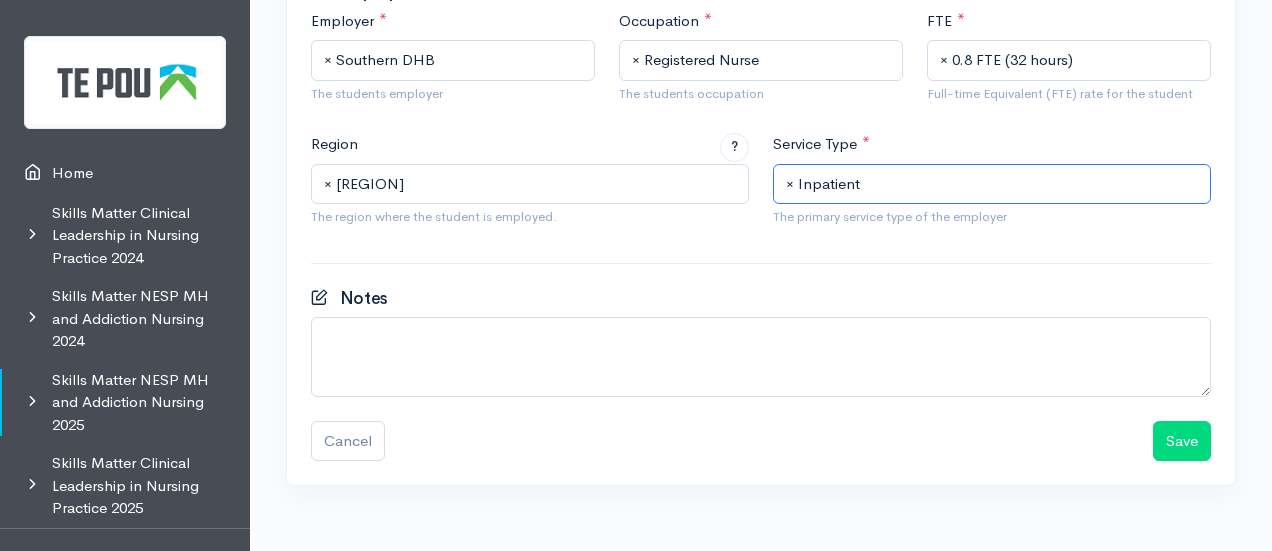 scroll, scrollTop: 1360, scrollLeft: 0, axis: vertical 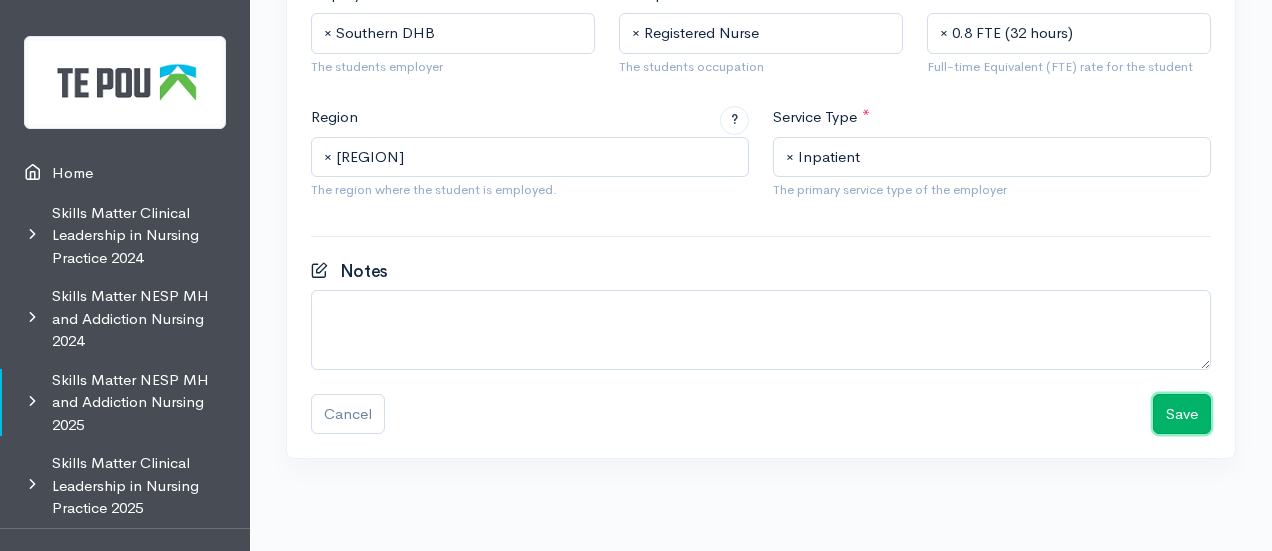 click on "Save" at bounding box center (1182, 414) 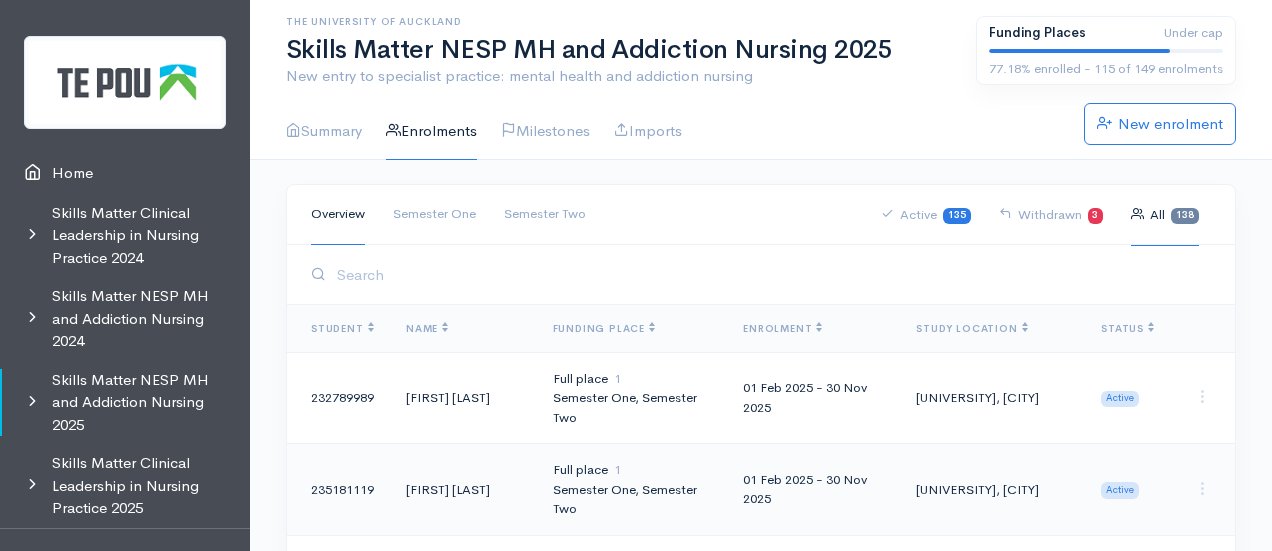 scroll, scrollTop: 0, scrollLeft: 0, axis: both 